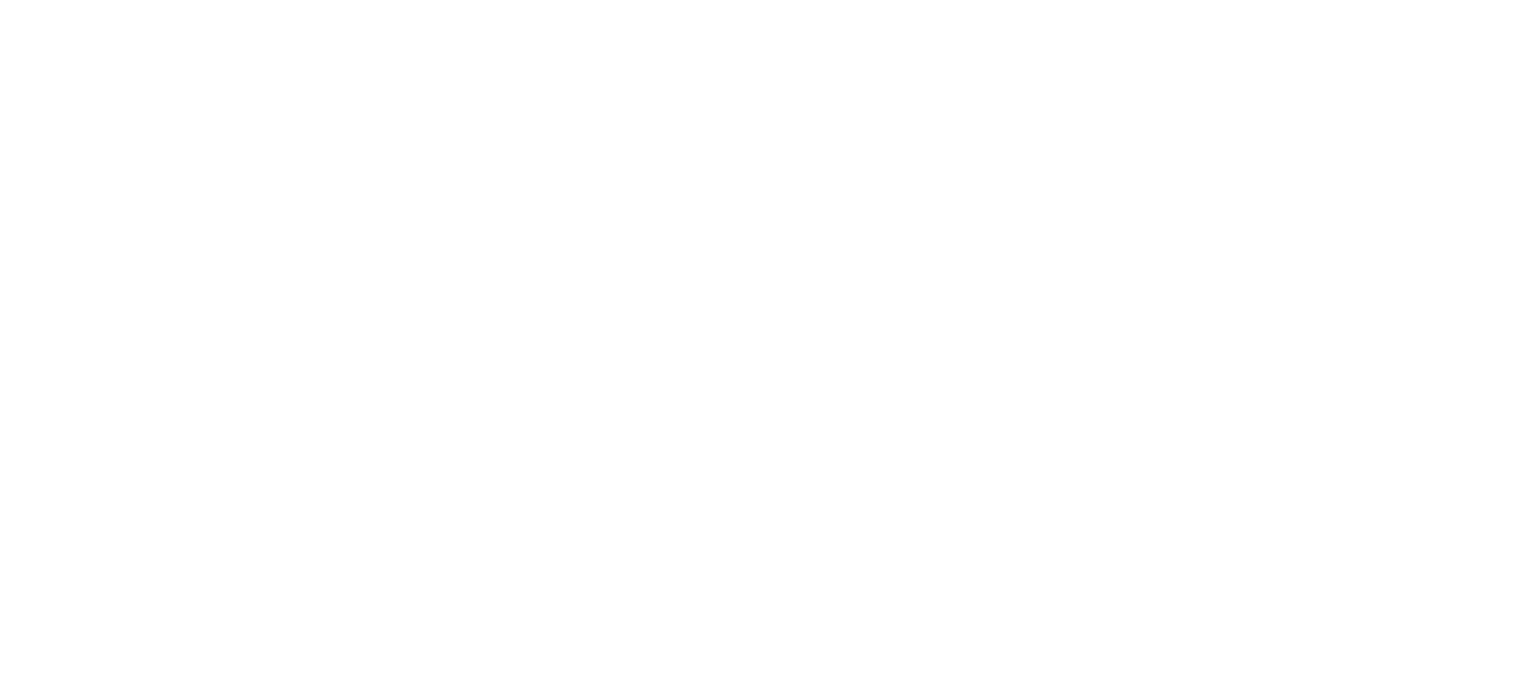 scroll, scrollTop: 0, scrollLeft: 0, axis: both 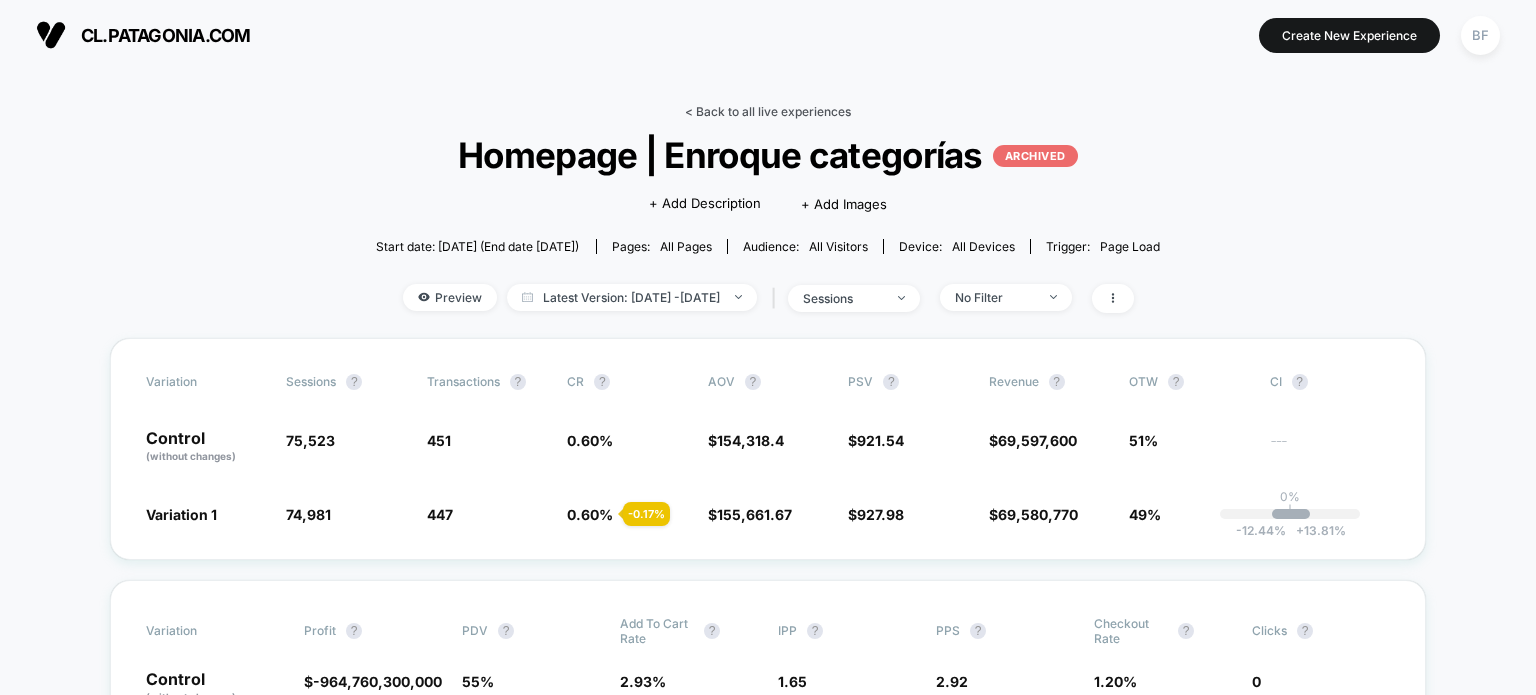 click on "< Back to all live experiences" at bounding box center [768, 111] 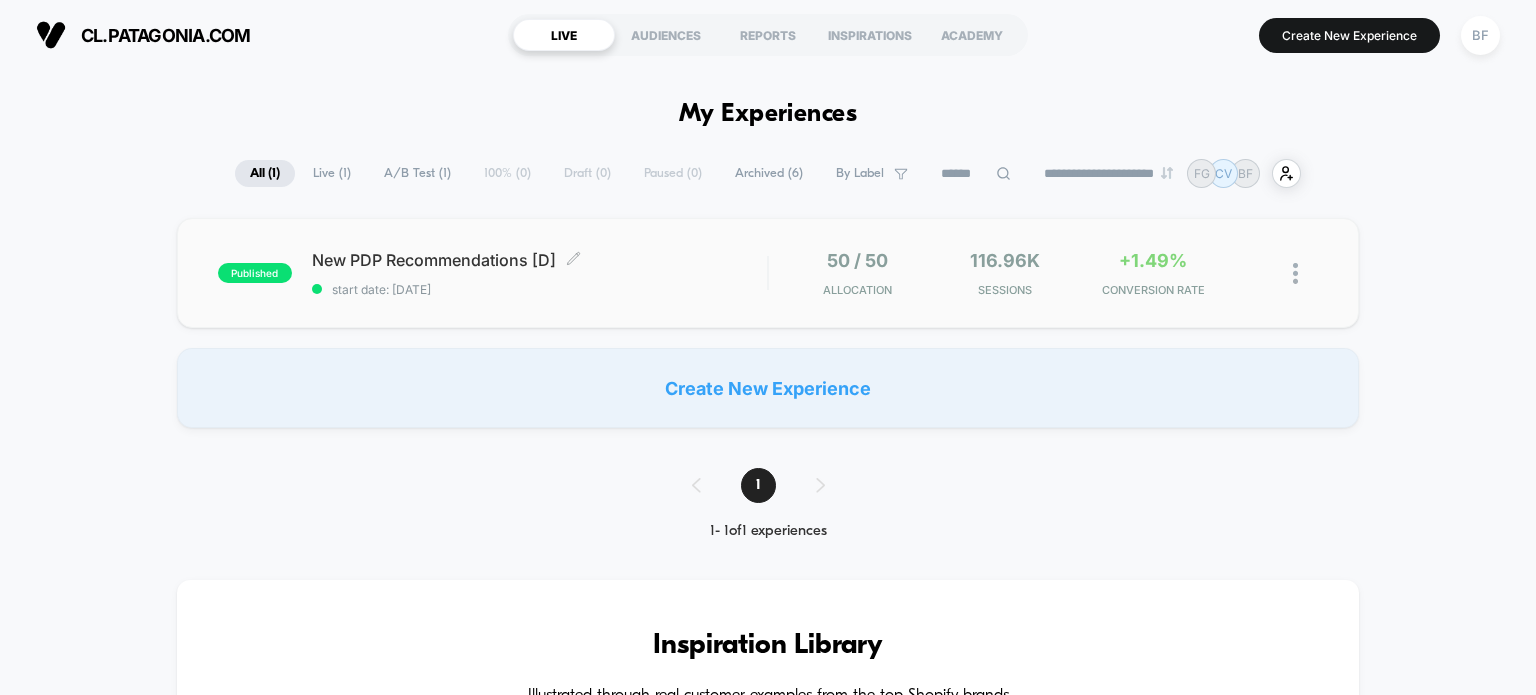 click on "New PDP Recommendations [D] Click to edit experience details" at bounding box center (540, 260) 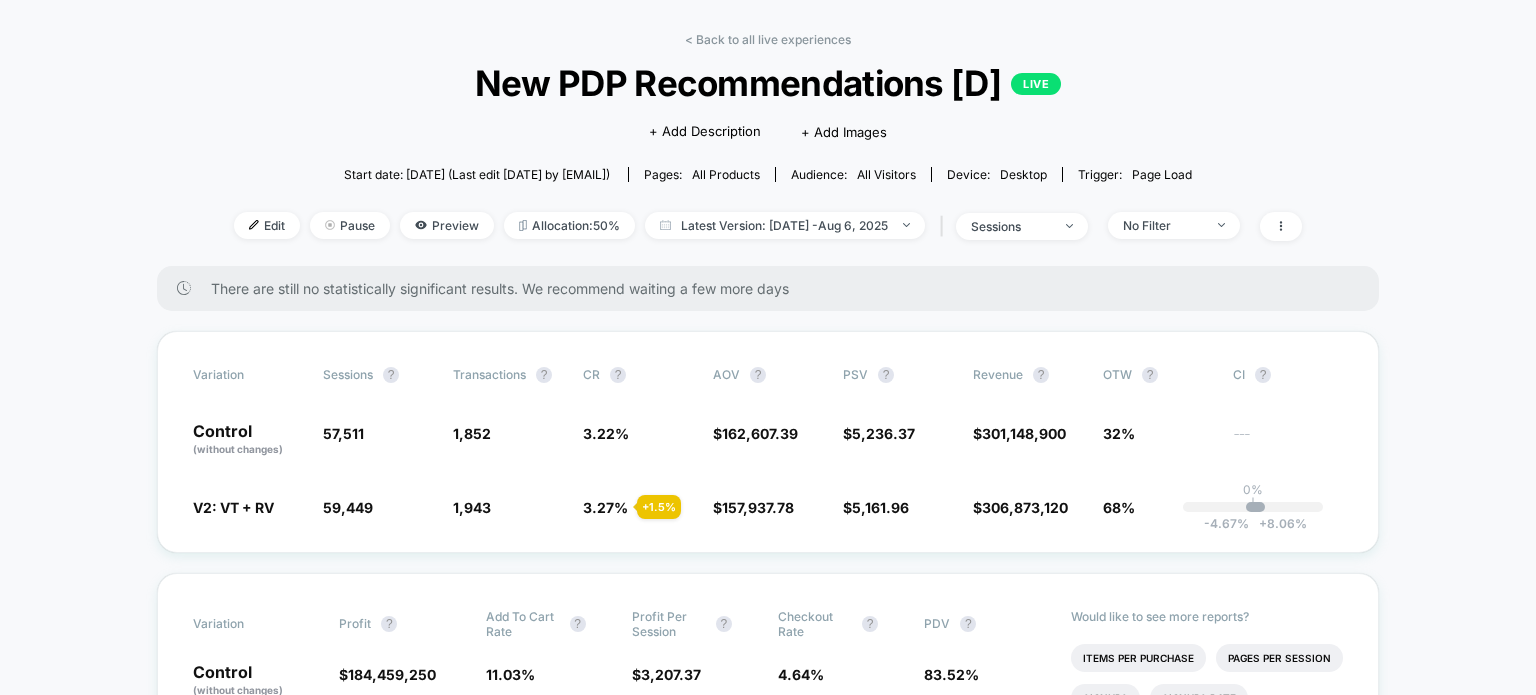 scroll, scrollTop: 75, scrollLeft: 0, axis: vertical 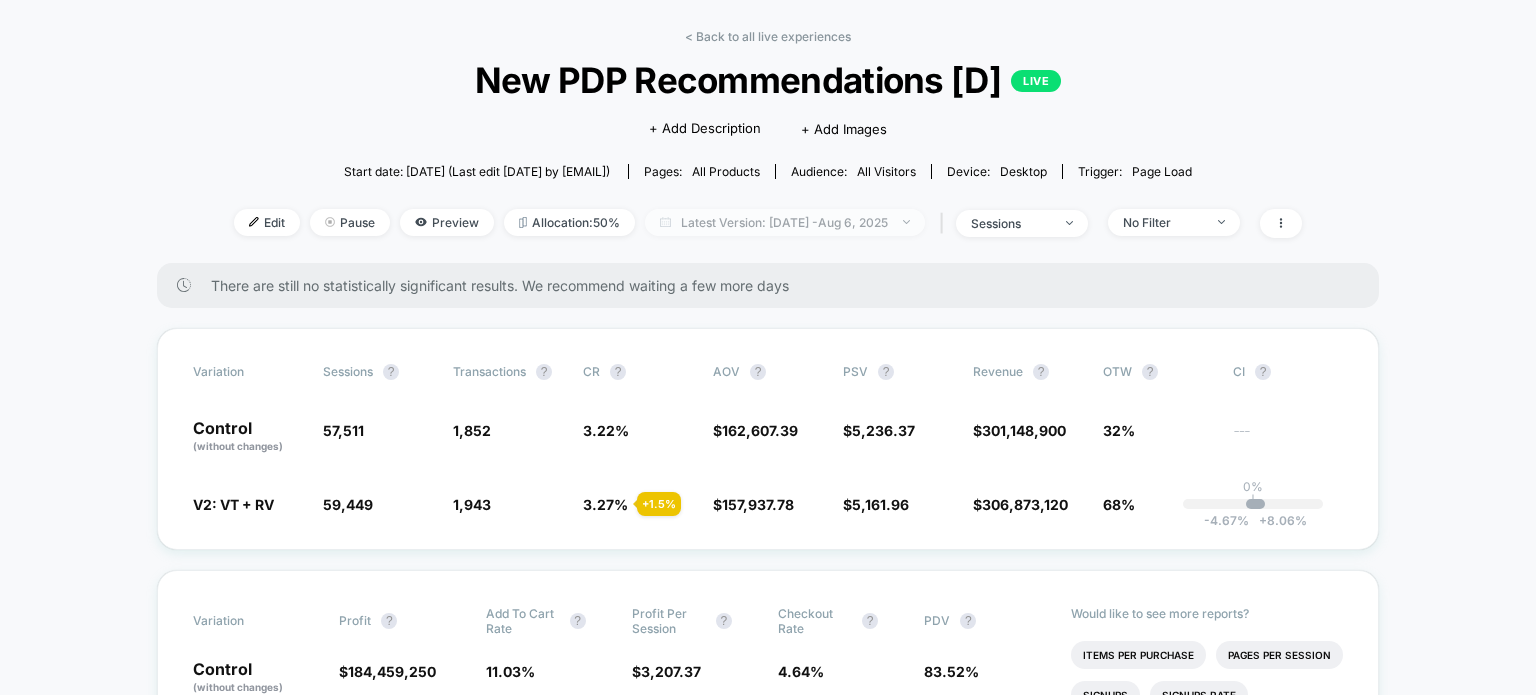 click on "Latest Version:     [DATE]    -    [DATE]" at bounding box center [785, 222] 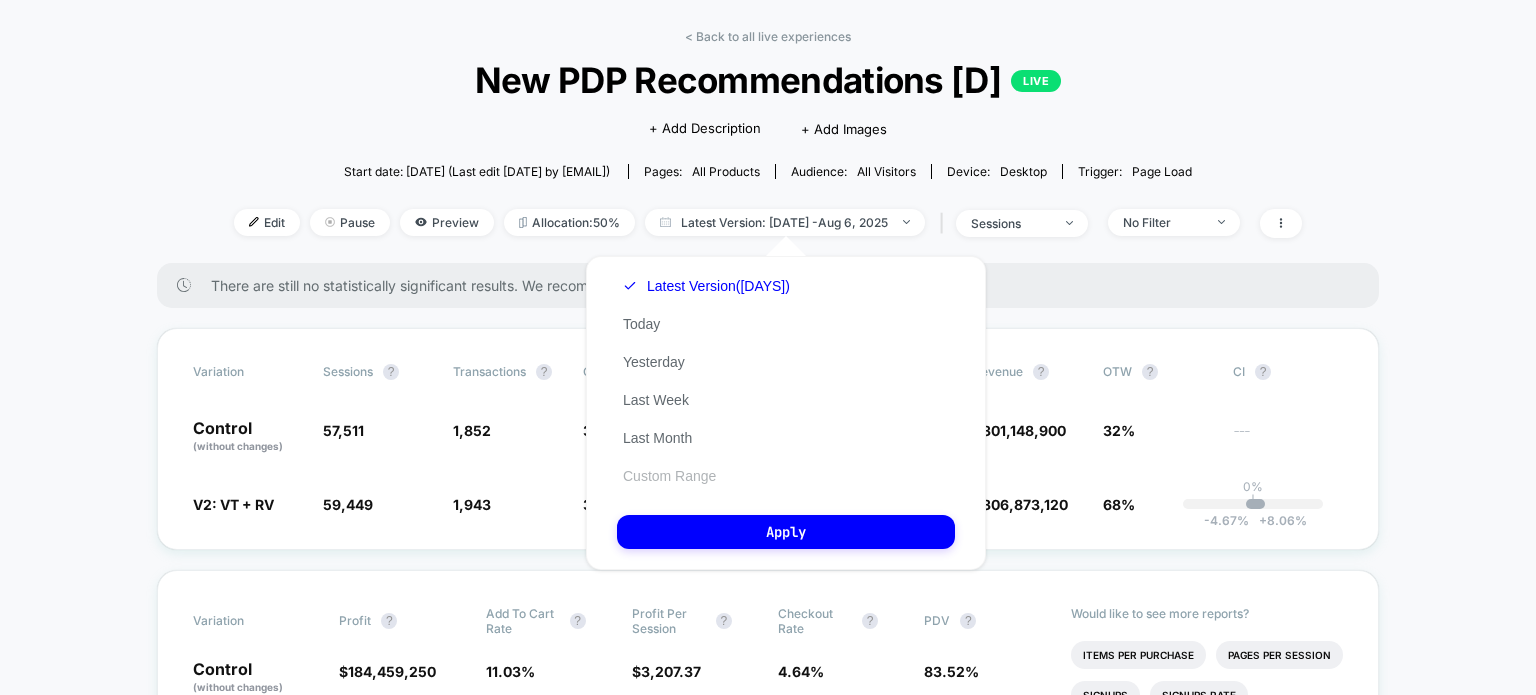 click on "Custom Range" at bounding box center [669, 476] 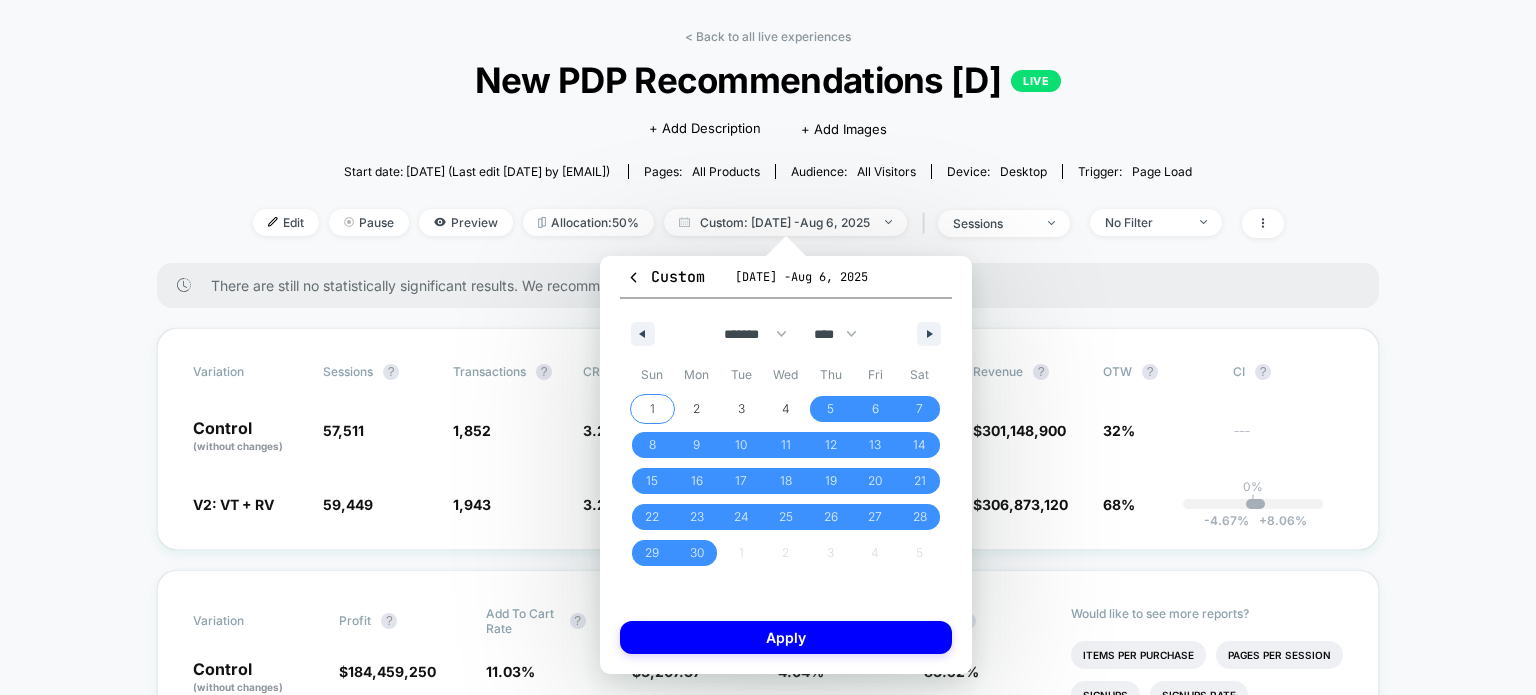 click on "1" at bounding box center (652, 409) 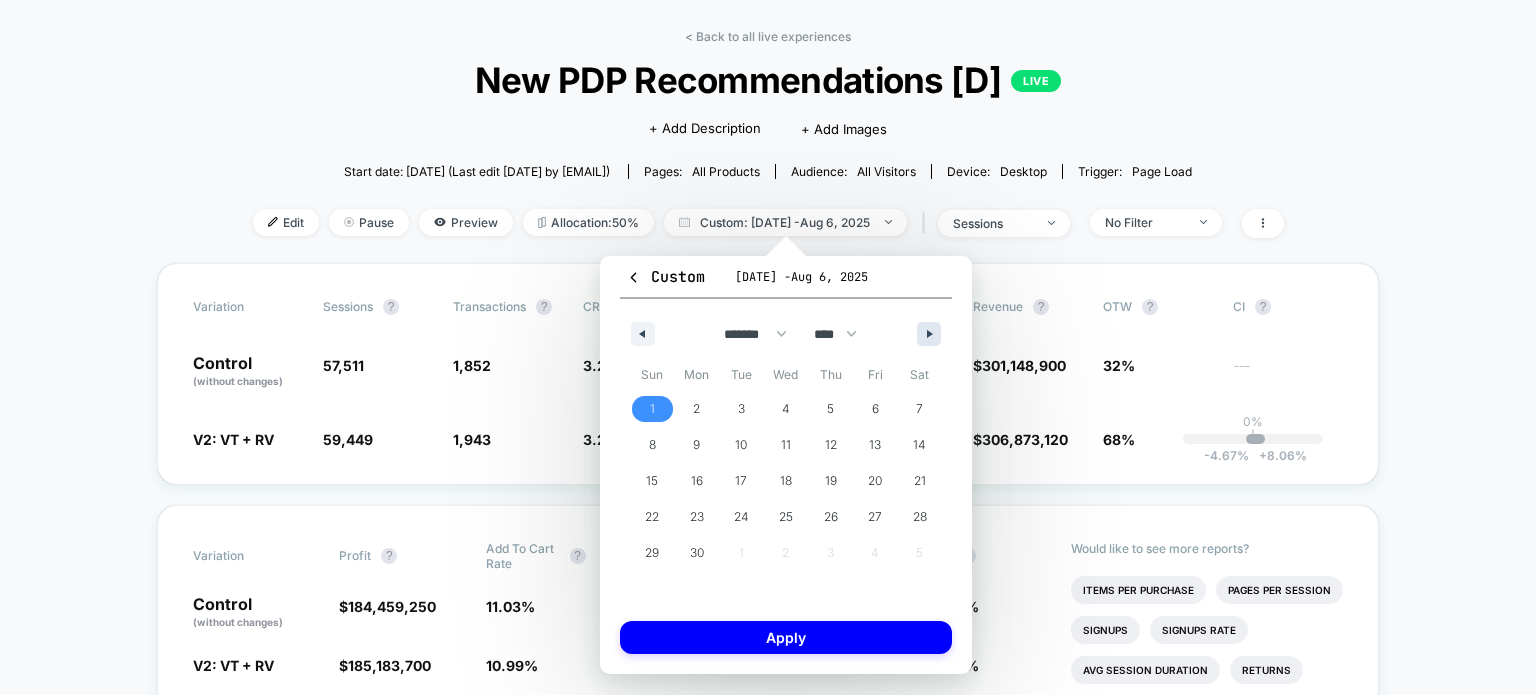 click at bounding box center (929, 334) 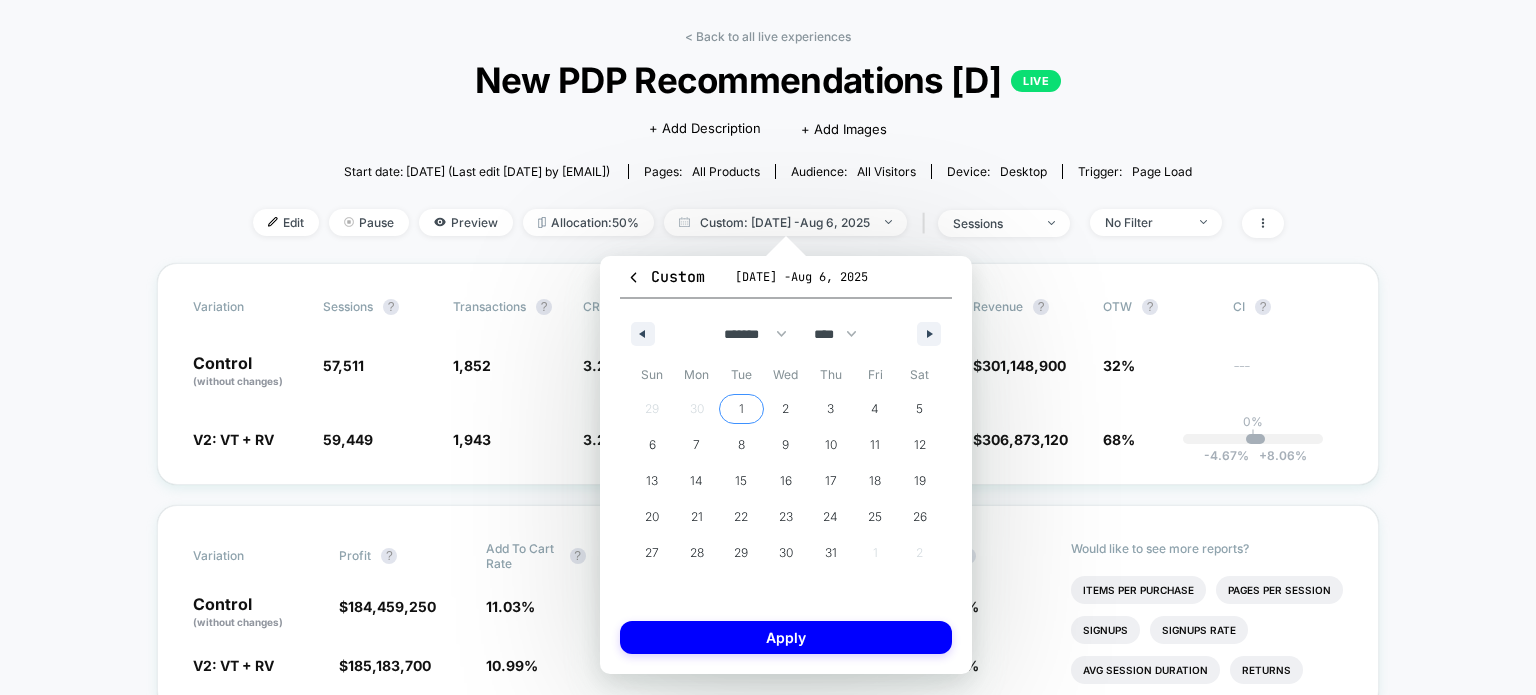 click on "1" at bounding box center [741, 409] 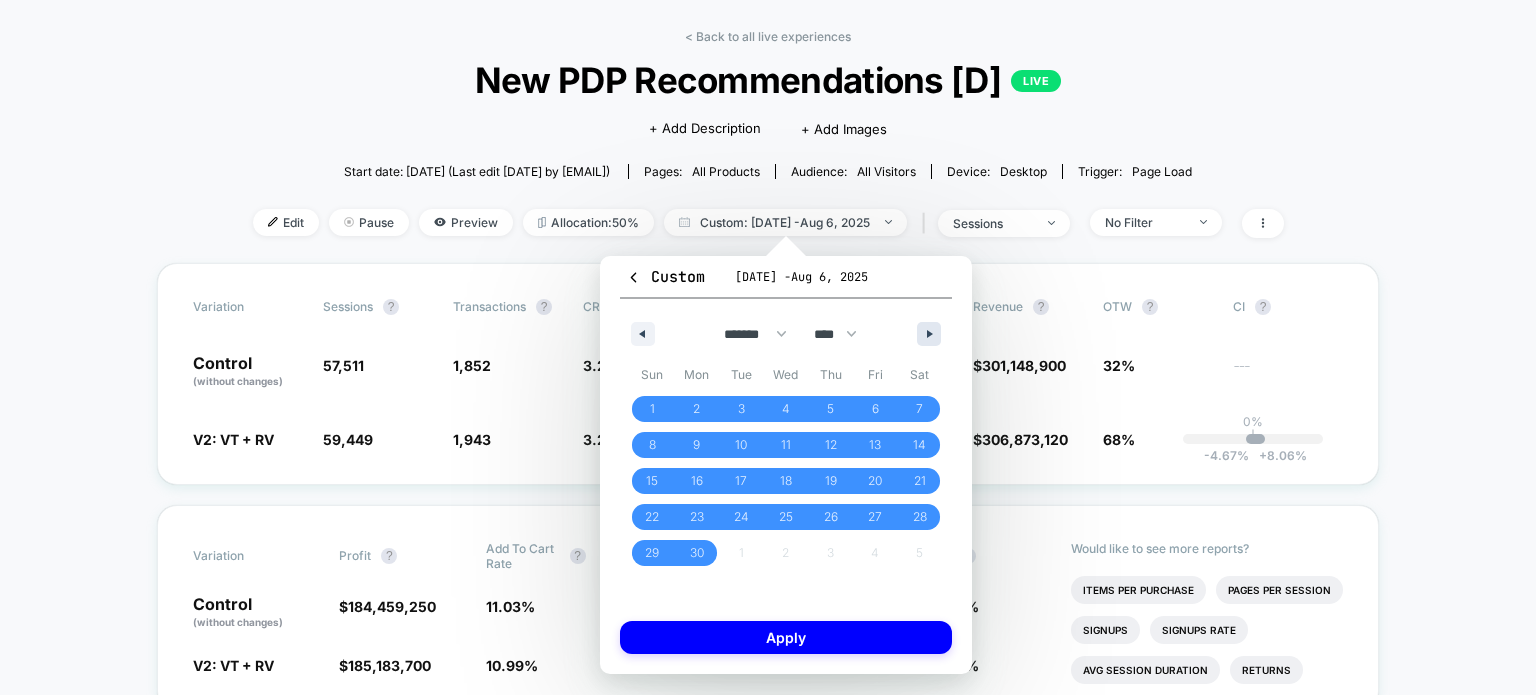 click at bounding box center [932, 334] 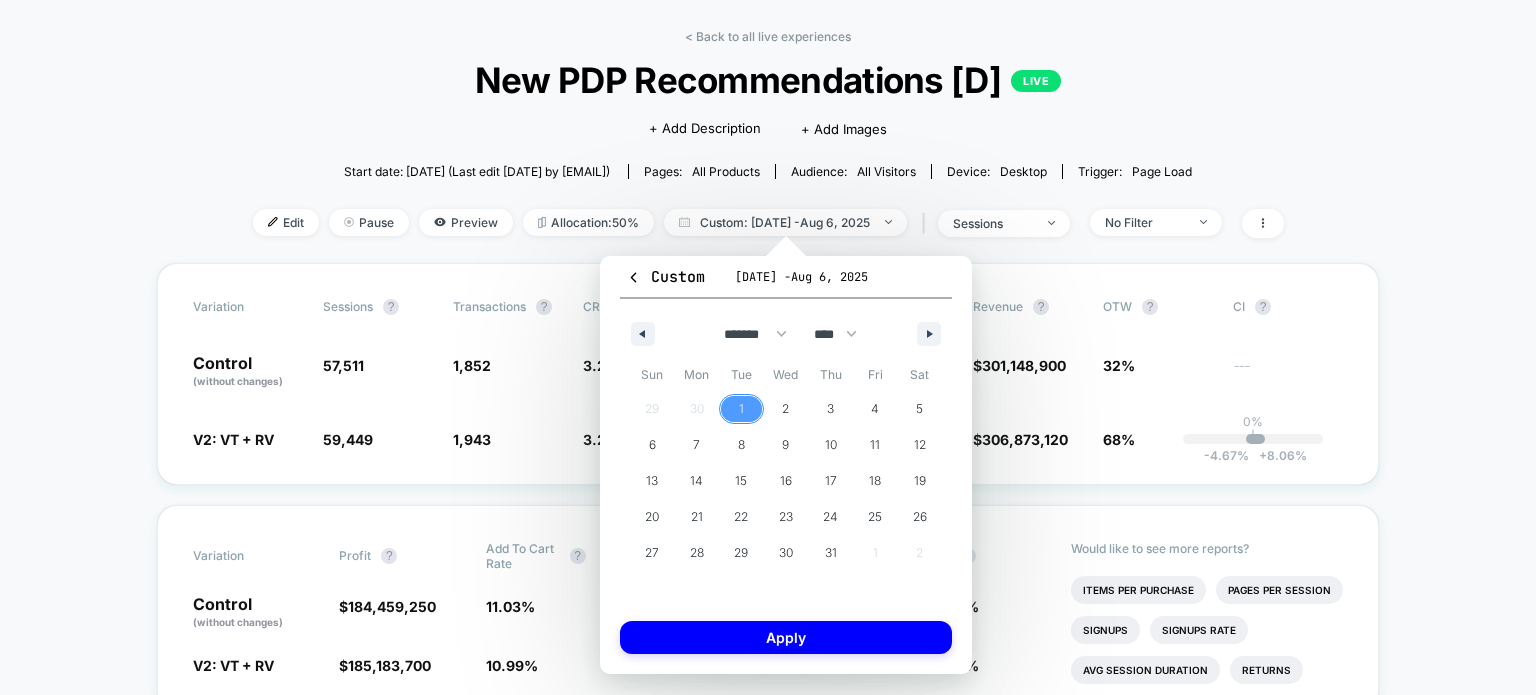 click on "1" at bounding box center (741, 409) 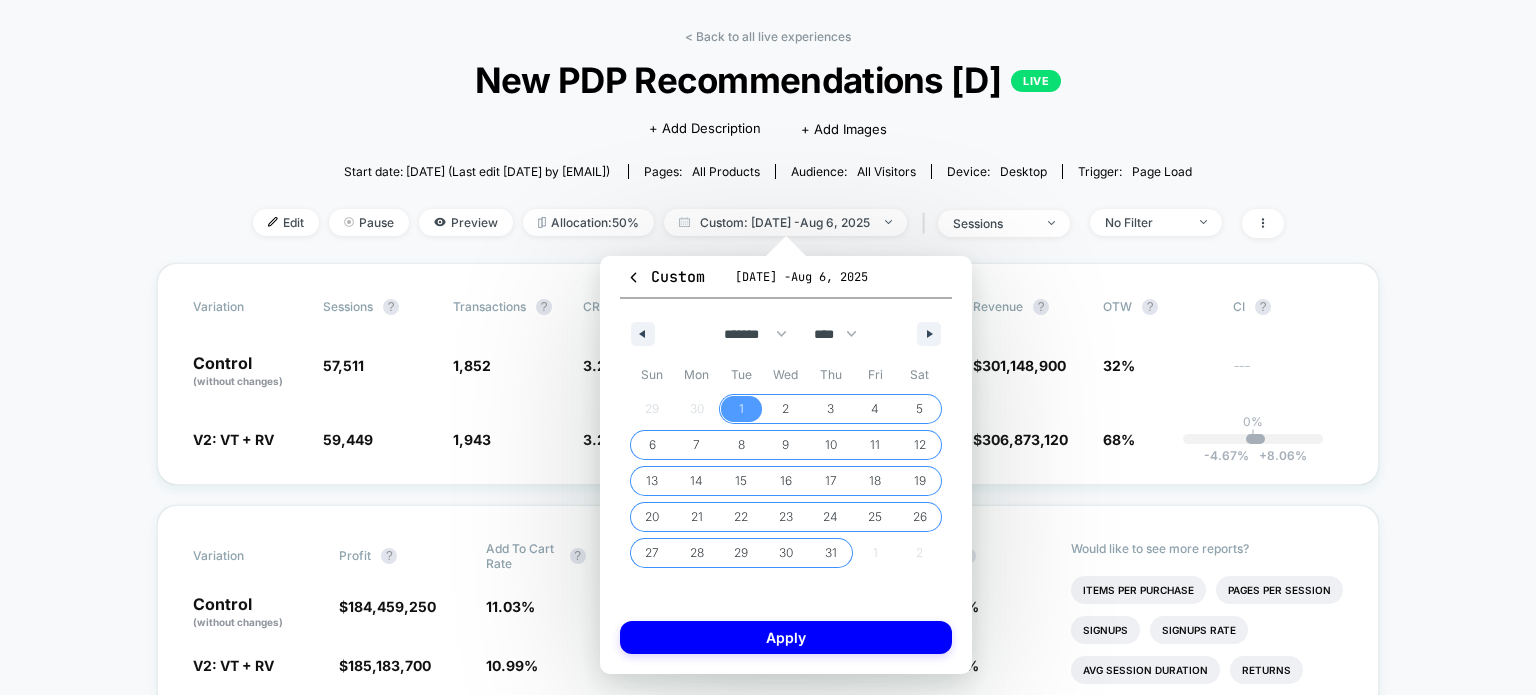click on "31" at bounding box center (831, 553) 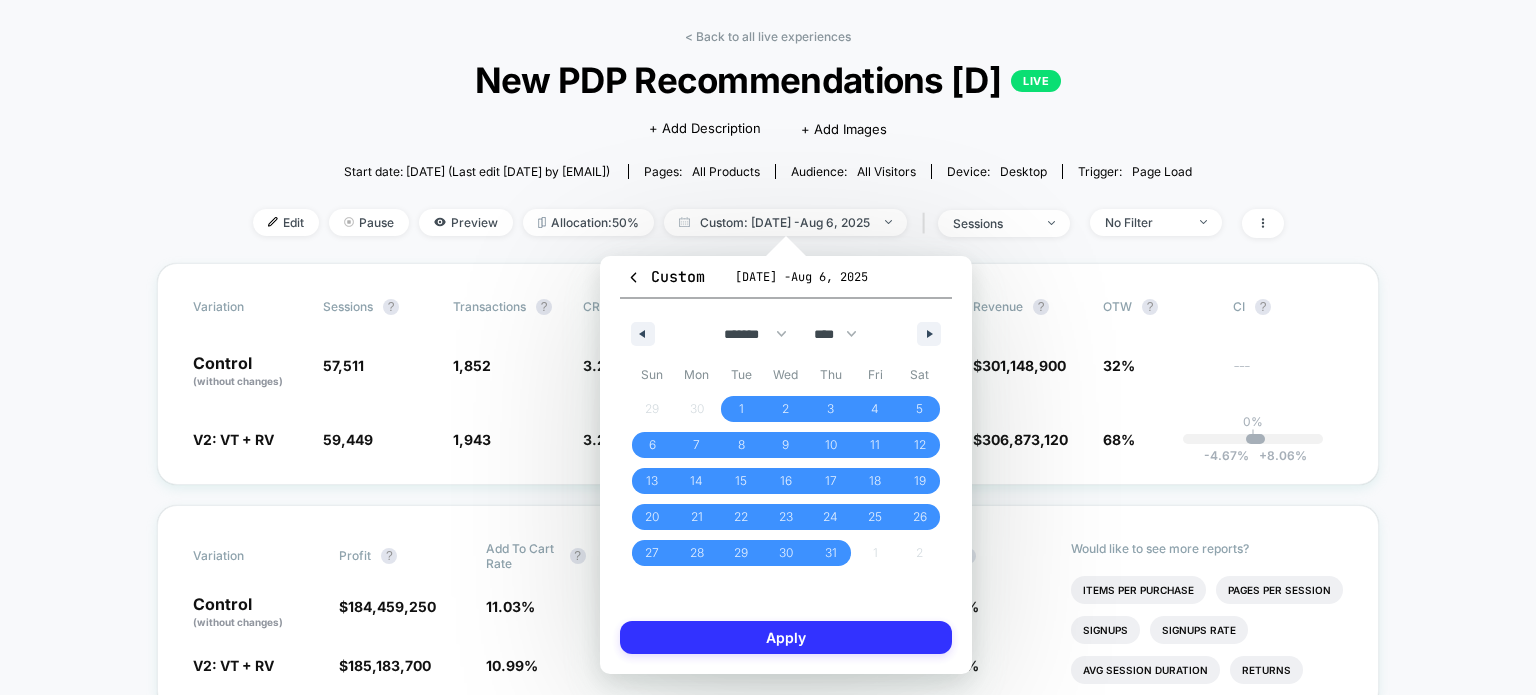 click on "Apply" at bounding box center [786, 637] 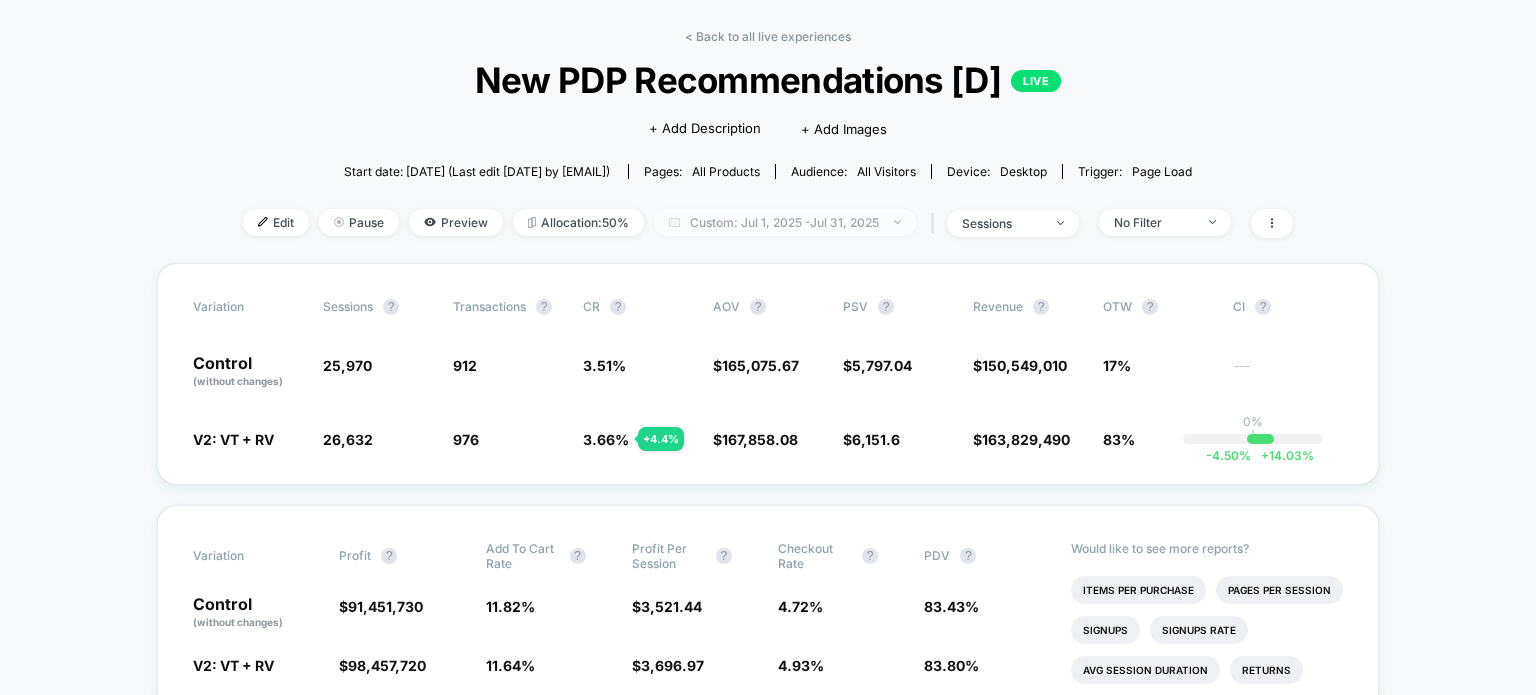 click on "Custom:     [DATE]    -    [DATE]" at bounding box center [785, 222] 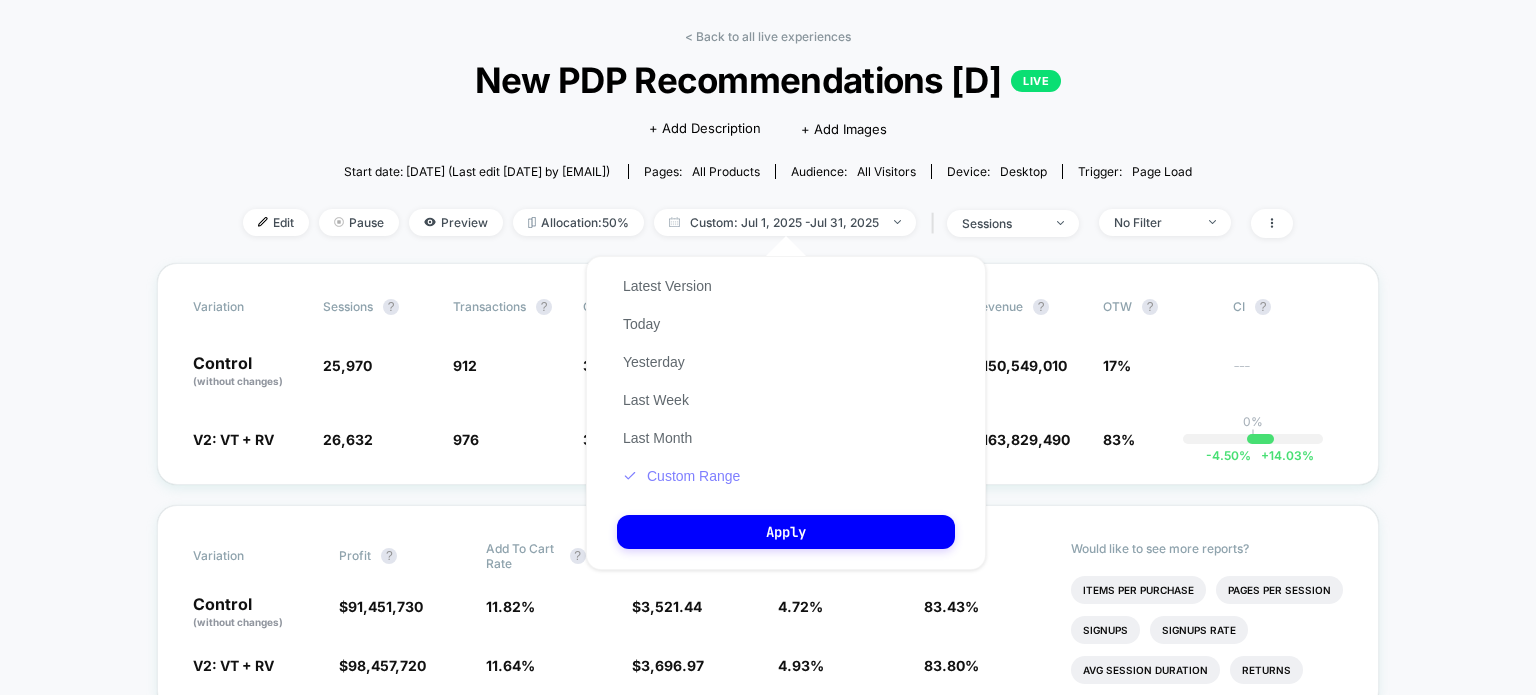 click on "Custom Range" at bounding box center [681, 476] 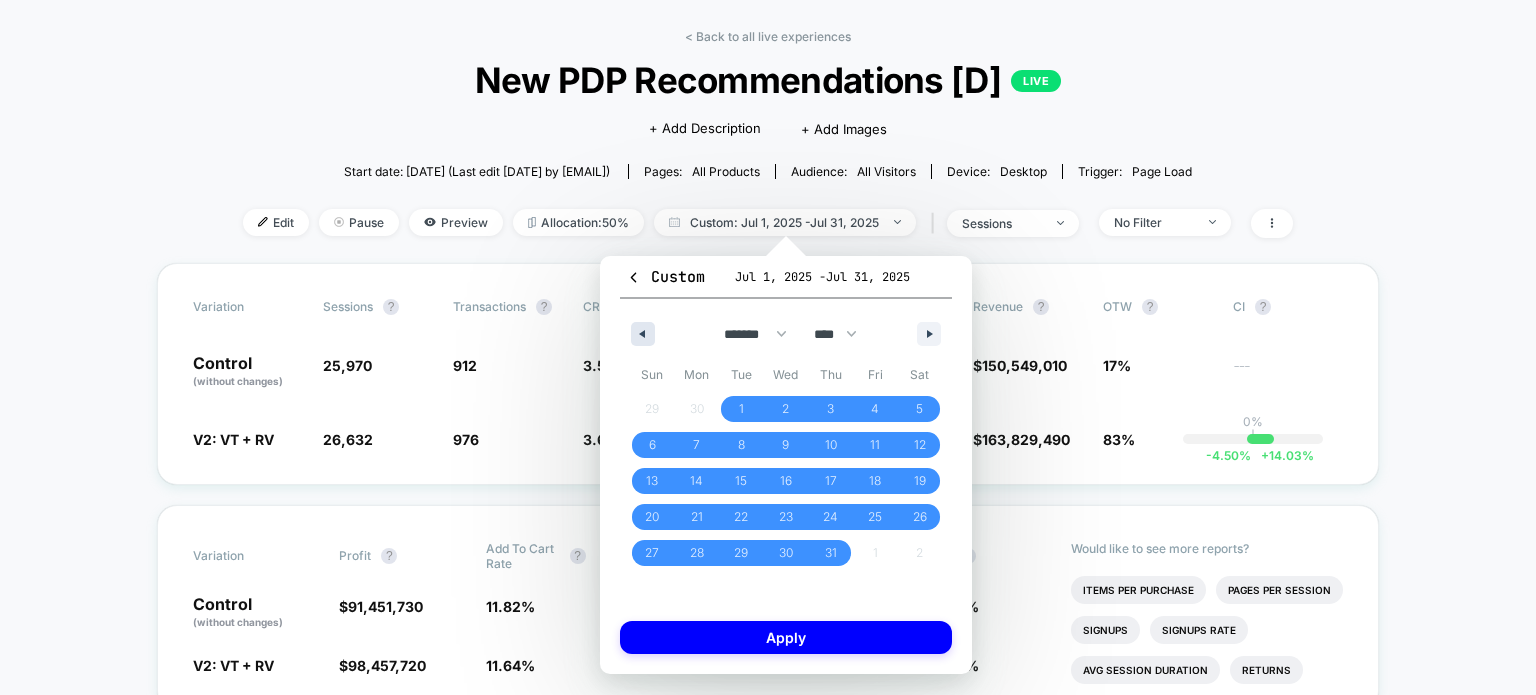 click at bounding box center [640, 334] 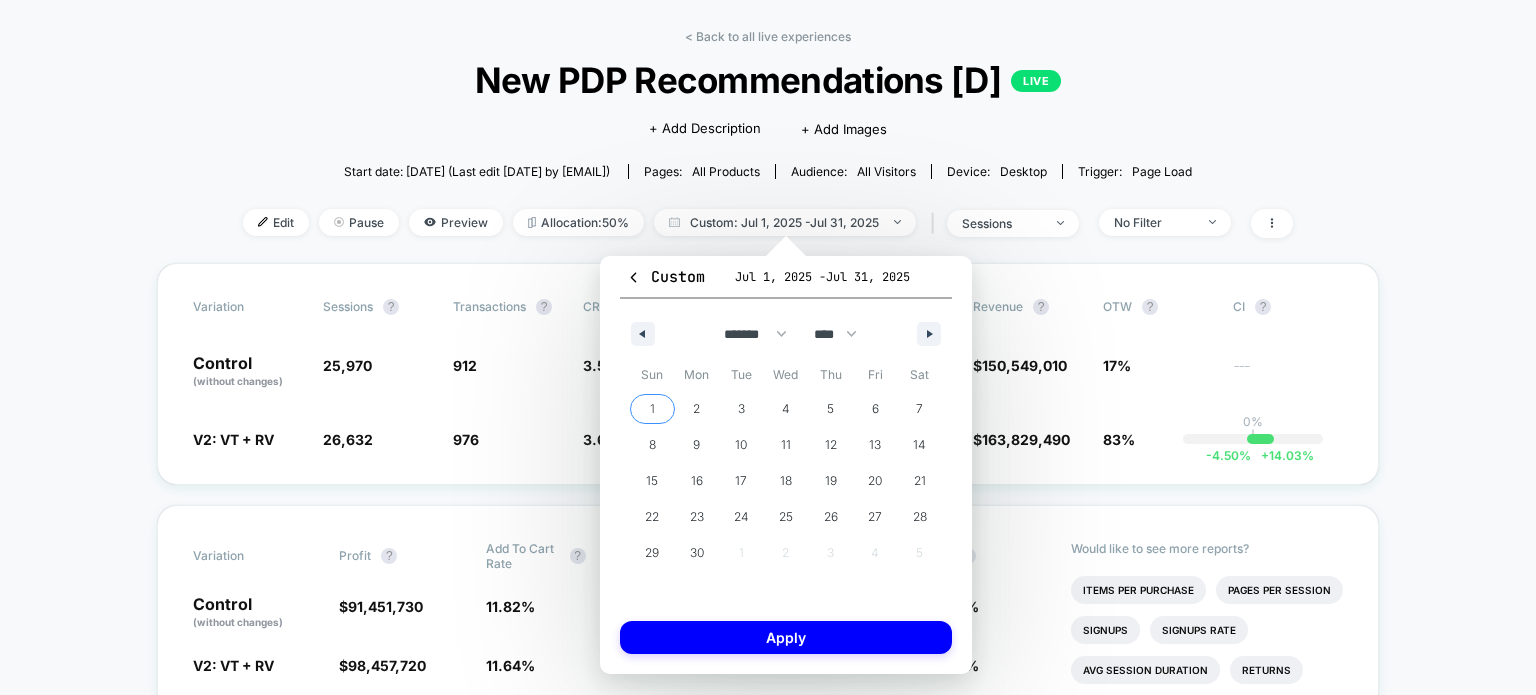 click on "1" at bounding box center [652, 409] 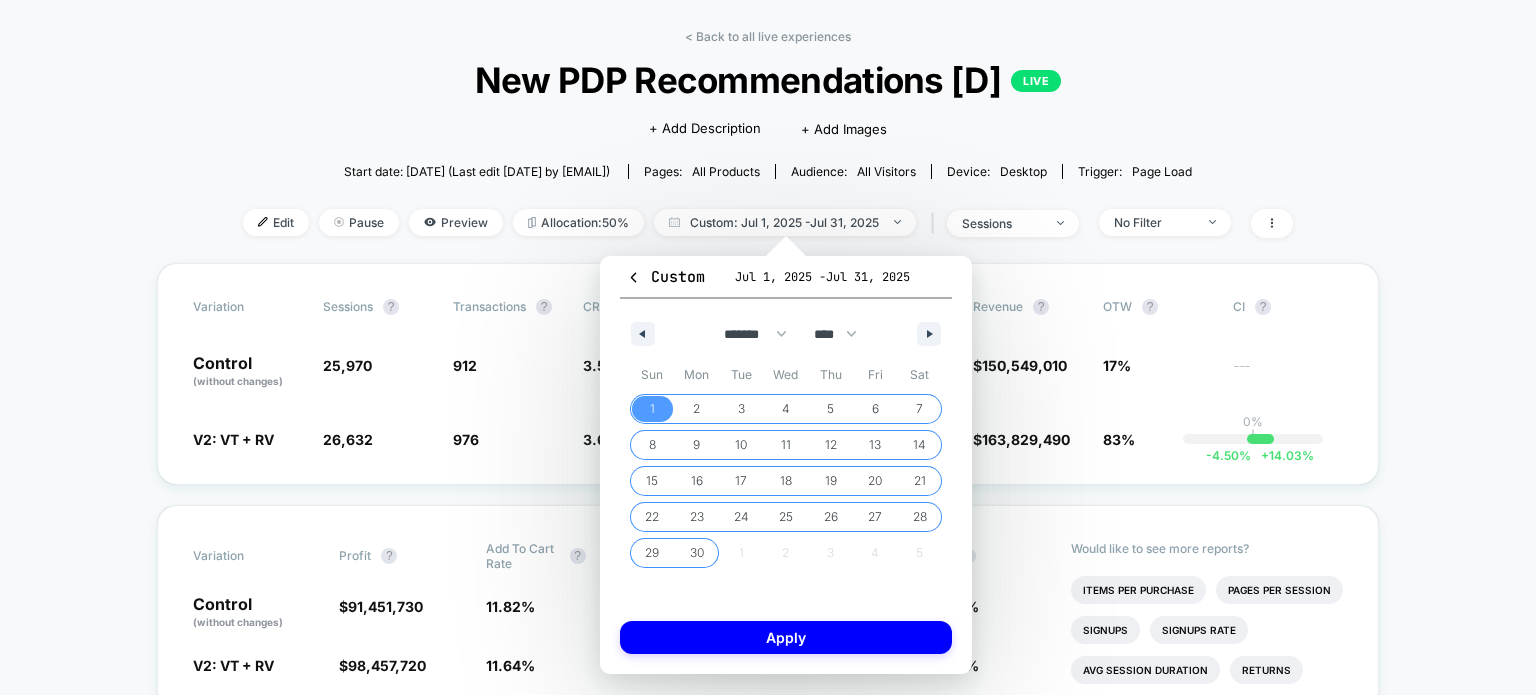 click on "30" at bounding box center [697, 553] 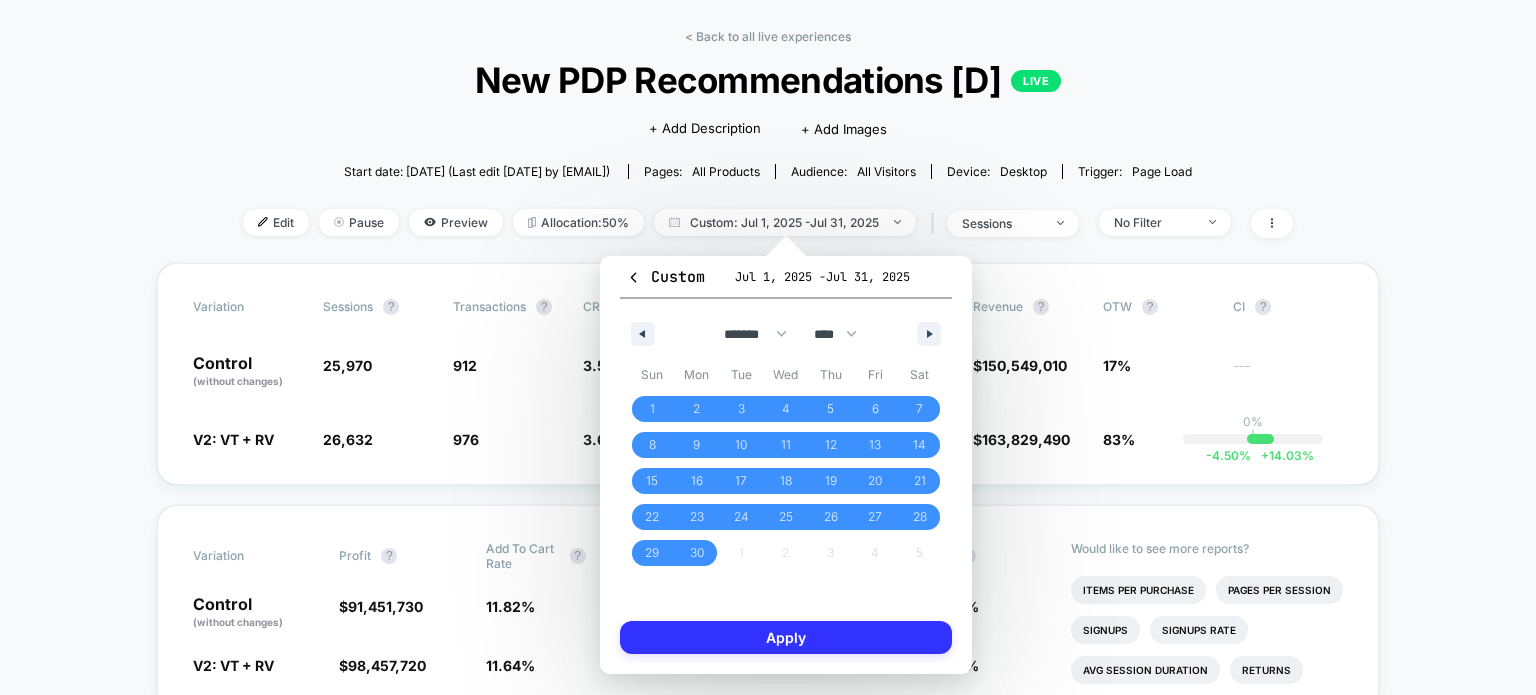 click on "Apply" at bounding box center (786, 637) 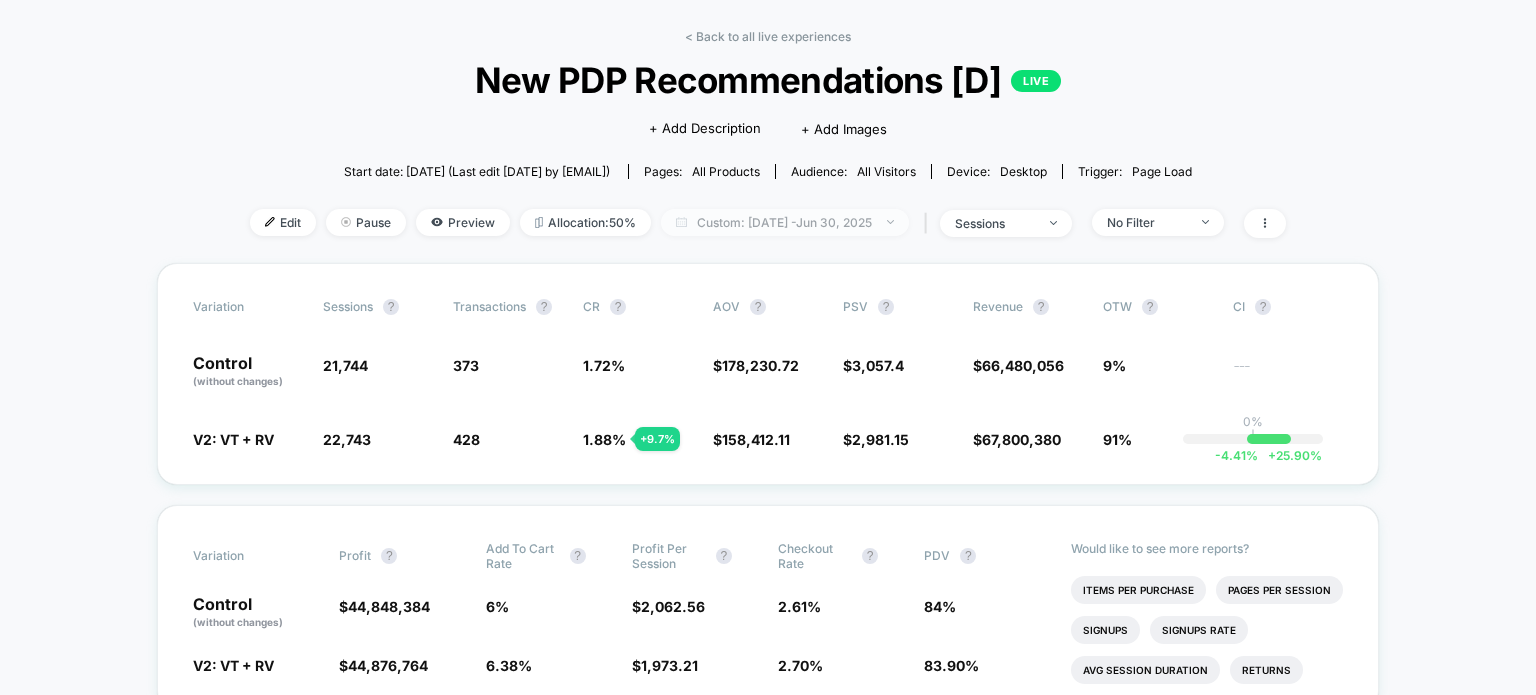 click on "Custom:     [DATE]    -    [DATE]" at bounding box center (785, 222) 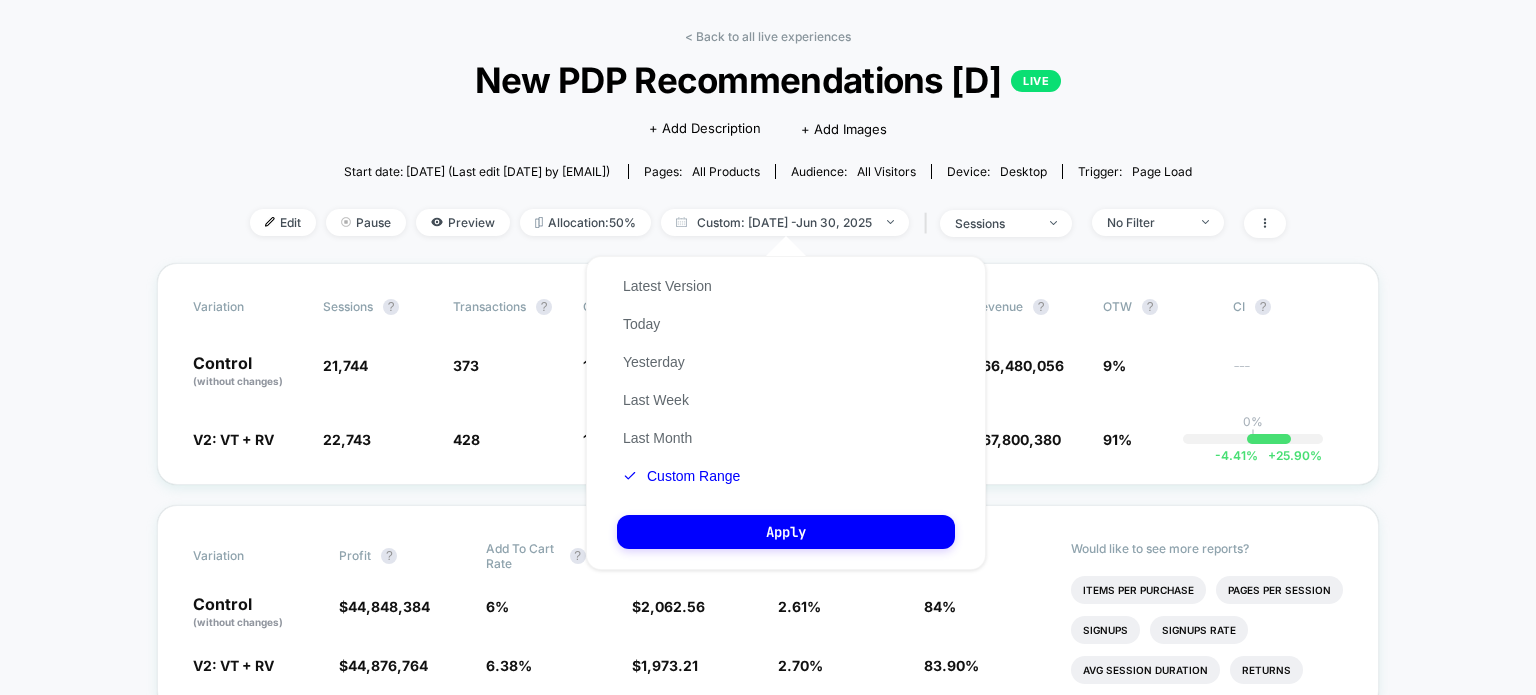 click on "Latest Version  Today Yesterday Last Week Last Month Custom Range" at bounding box center [681, 381] 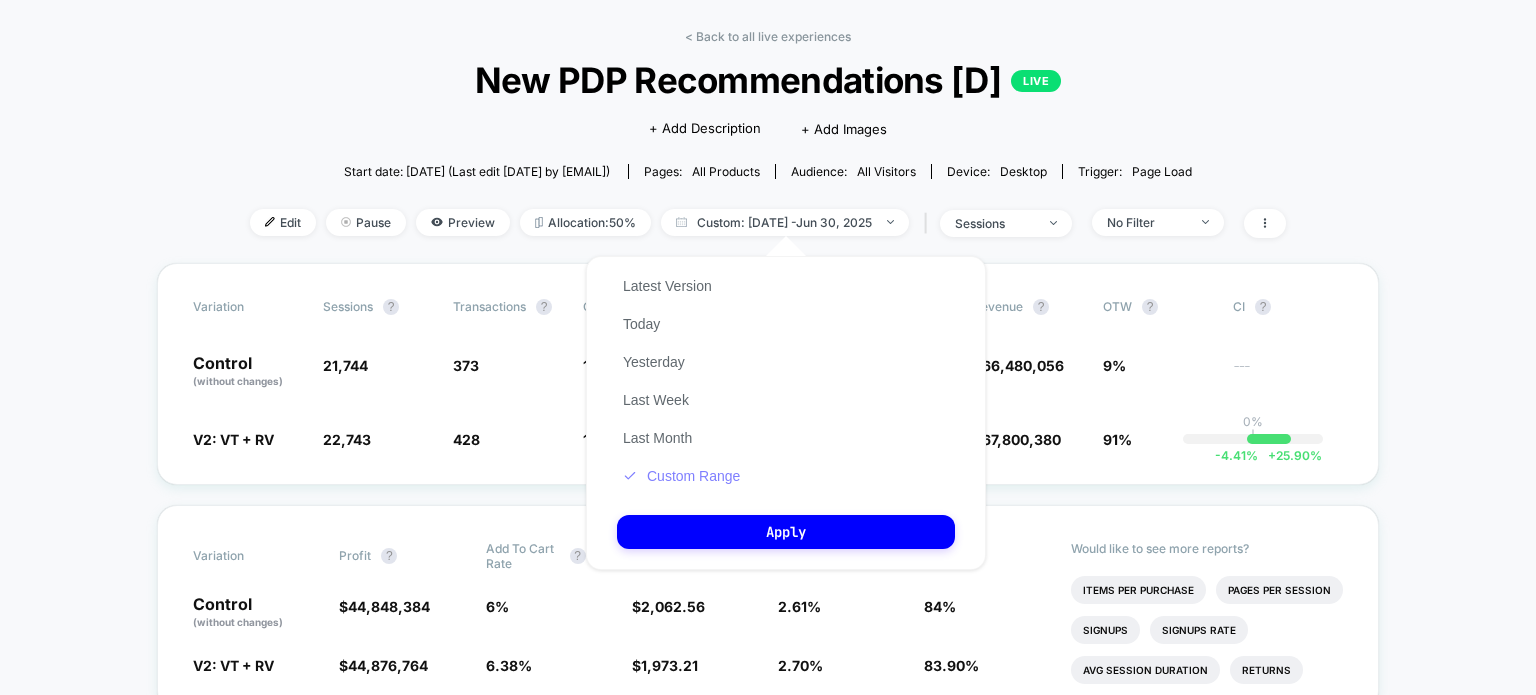 click on "Custom Range" at bounding box center (681, 476) 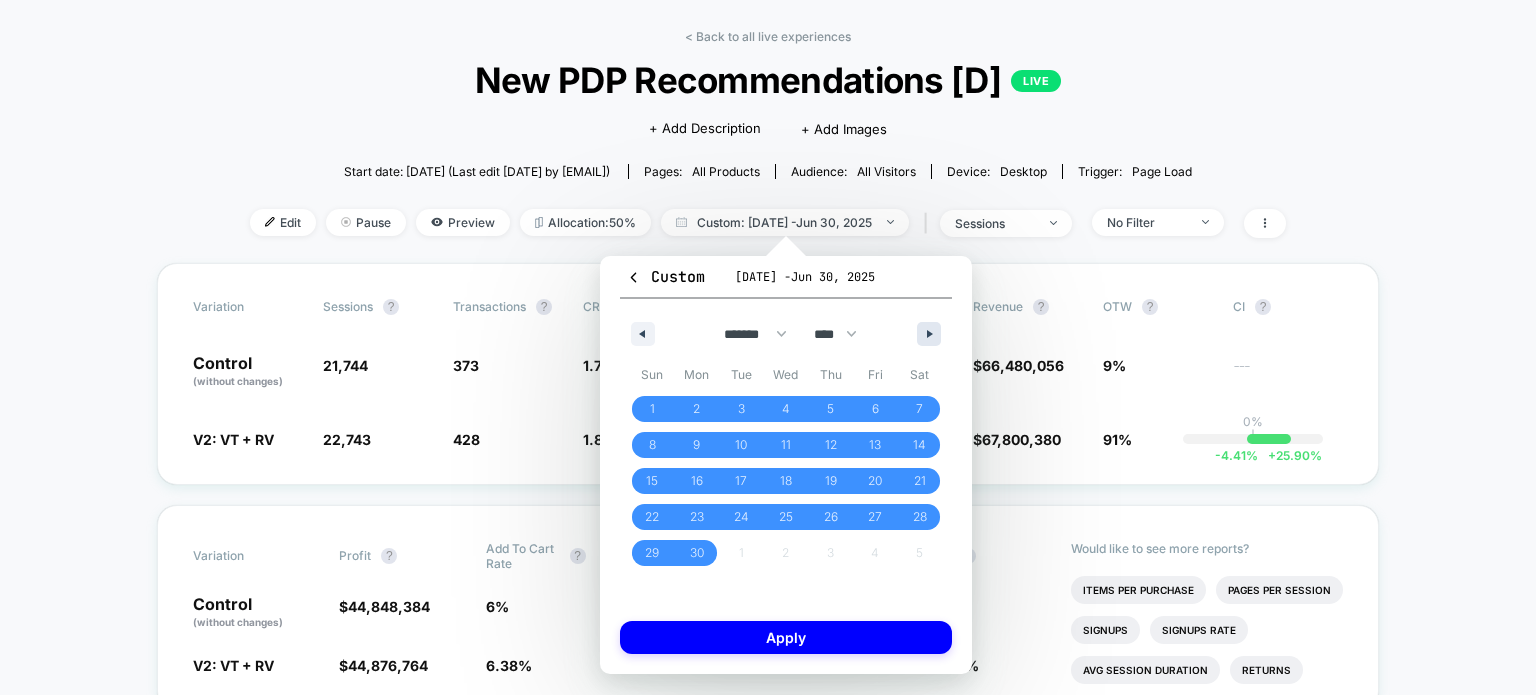 click at bounding box center [929, 334] 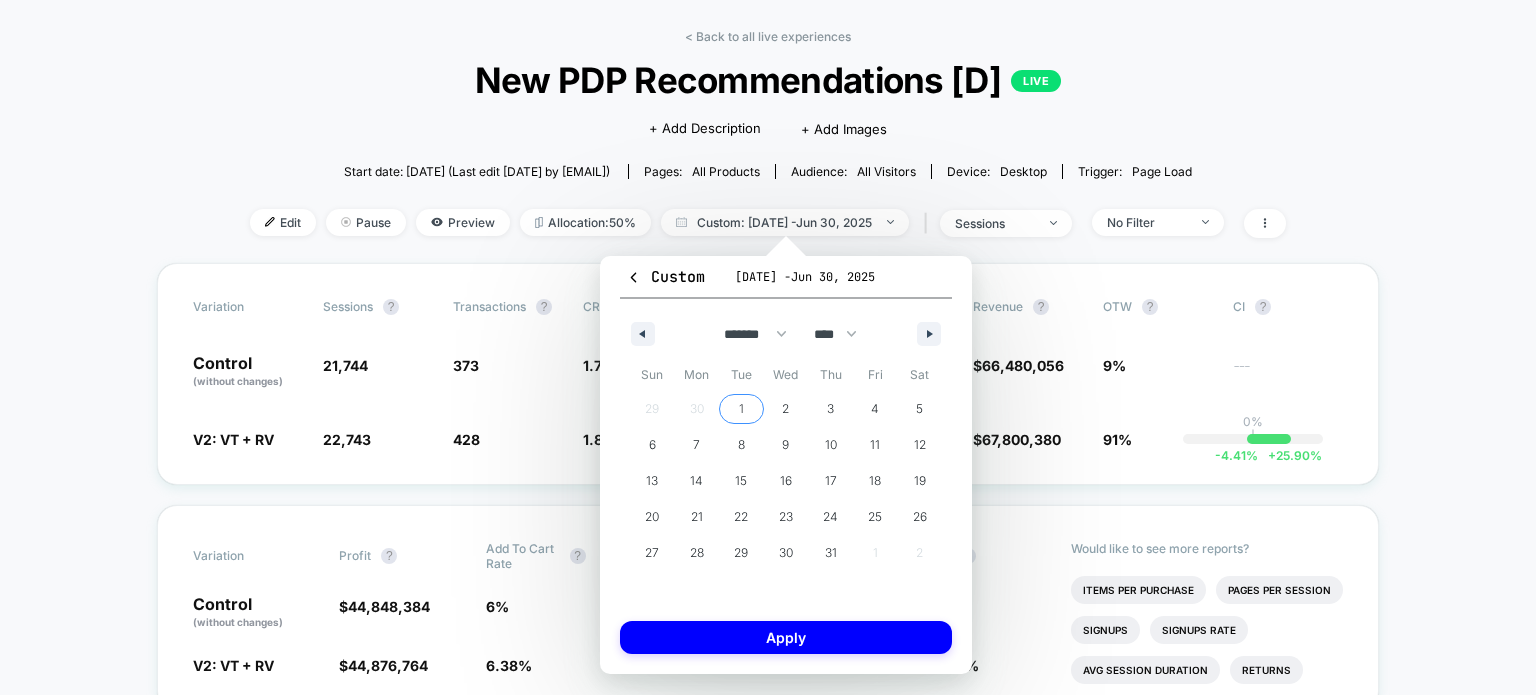 click on "1" at bounding box center [741, 409] 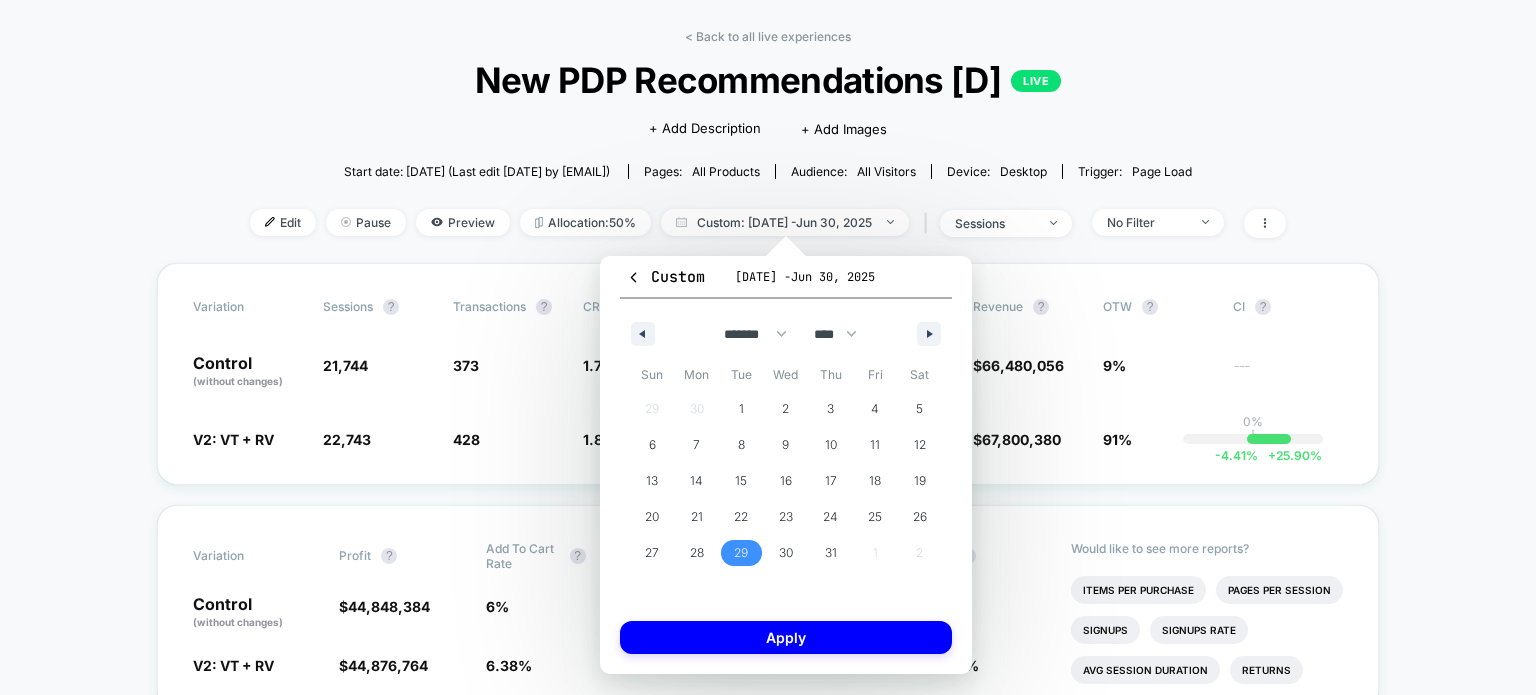 click on "29" at bounding box center (741, 553) 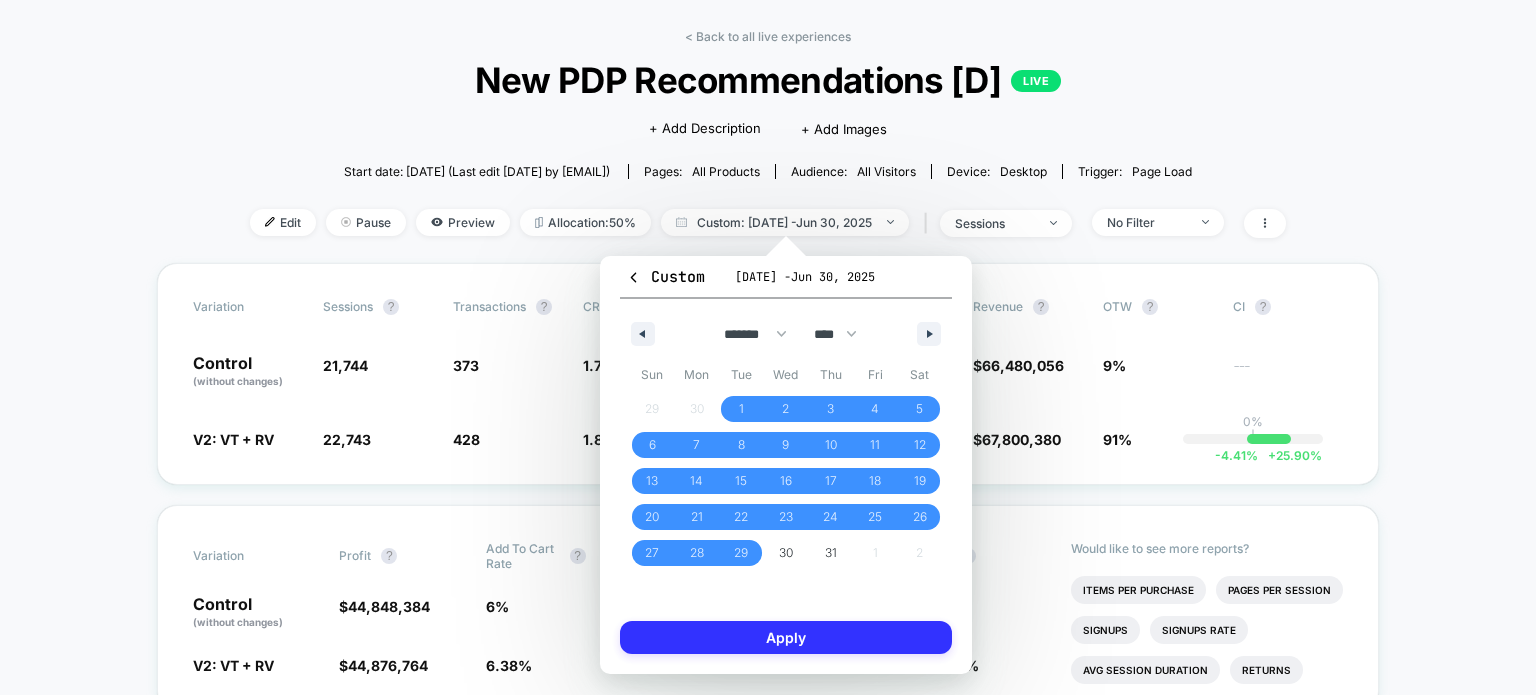 click on "Apply" at bounding box center [786, 637] 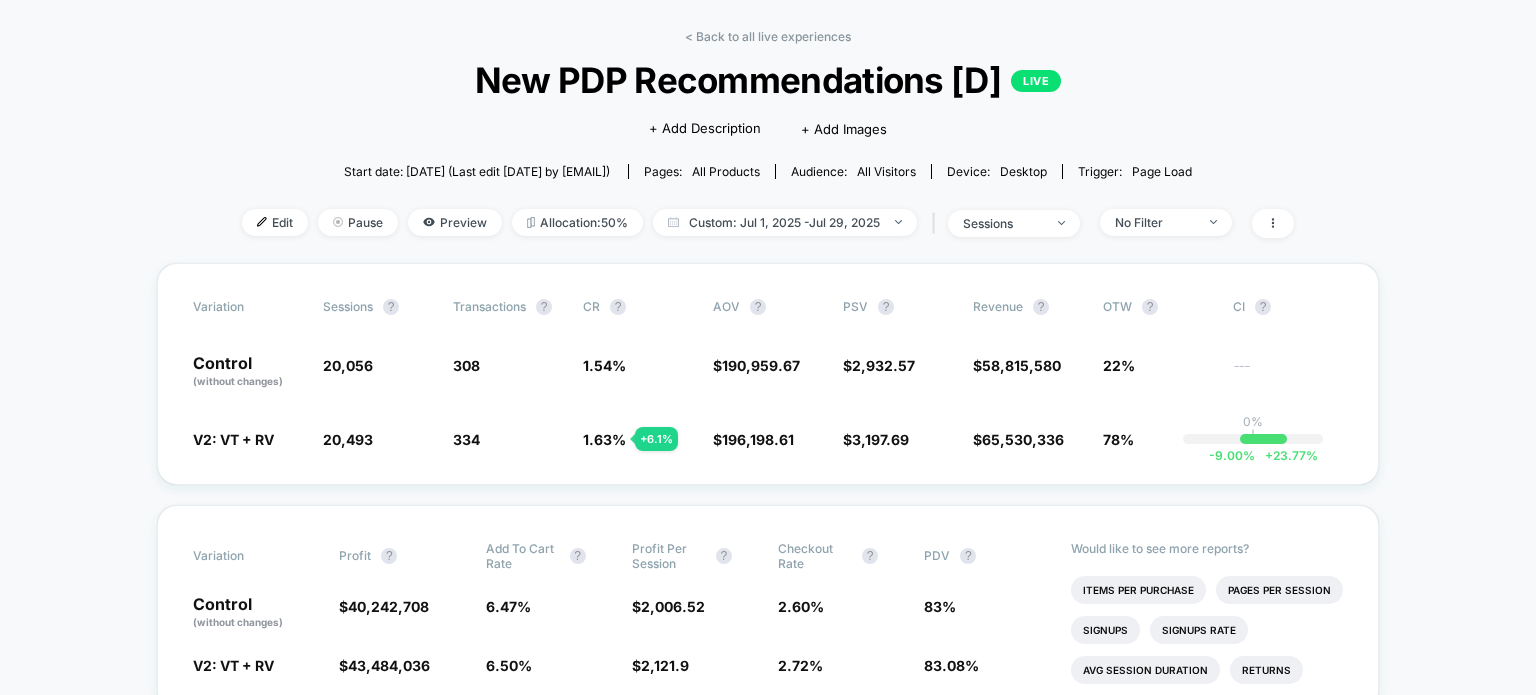 click on "cl.patagonia.com Create New Experience BF cl.patagonia.com < Back to all live experiences  New PDP Recommendations [D] LIVE Click to edit experience details + Add Description + Add Images Start date: [DATE] (Last edit [DATE] by [EMAIL]) Pages: all products Audience: All Visitors Device: desktop Trigger: Page Load Edit Pause  Preview Allocation:  50% Custom:     [DATE]    -    [DATE] |   sessions   No Filter Variation Sessions ? Transactions ? CR ? AOV ? PSV ? Revenue ? OTW ? CI ? Control (without changes) 20,056 308 1.54 % $ 190,959.67 $ 2,932.57 $ 58,815,580 22% --- V2: VT + RV 20,493 + 2.2 % 334 + 6.1 % 1.63 % + 6.1 % $ 196,198.61 + 2.7 % $ 3,197.69 + 9 % $ 65,530,336 + 9 % 78% 0% | -9.00 % + 23.77 % Variation Profit ? Add To Cart Rate ? Profit Per Session ? Checkout Rate ? PDV ? Control (without changes) $ 40,242,708 6.47 % $ 2,006.52 2.60 % 83 % V2: VT + RV $ 43,484,036 + 5.8 % 6.50 % + 0.43 % $ 2,121.9 + 5.8 % 2.72 % + 4.6 % 83.08 % + 0.08 % Would like to see more reports? ? 0 %" at bounding box center [768, 3875] 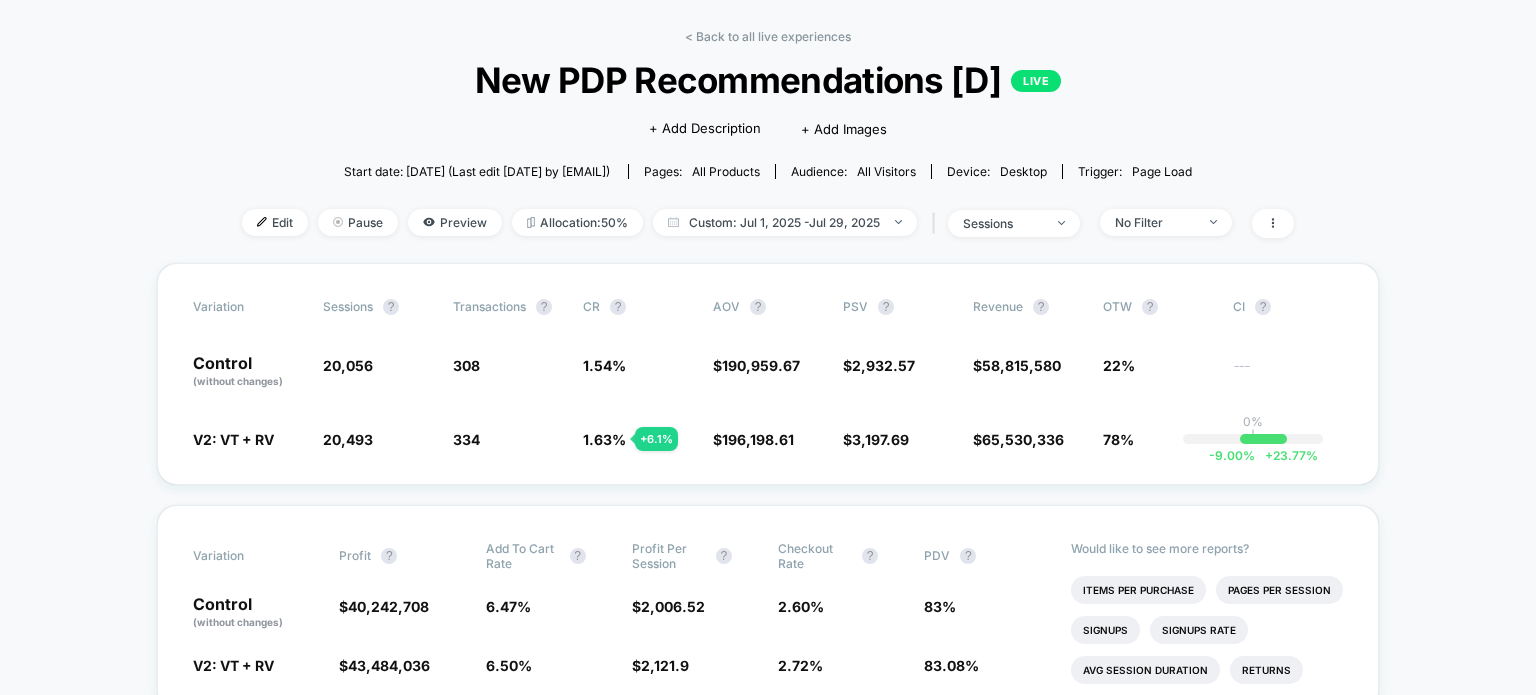 drag, startPoint x: 1486, startPoint y: 264, endPoint x: 1309, endPoint y: 318, distance: 185.05405 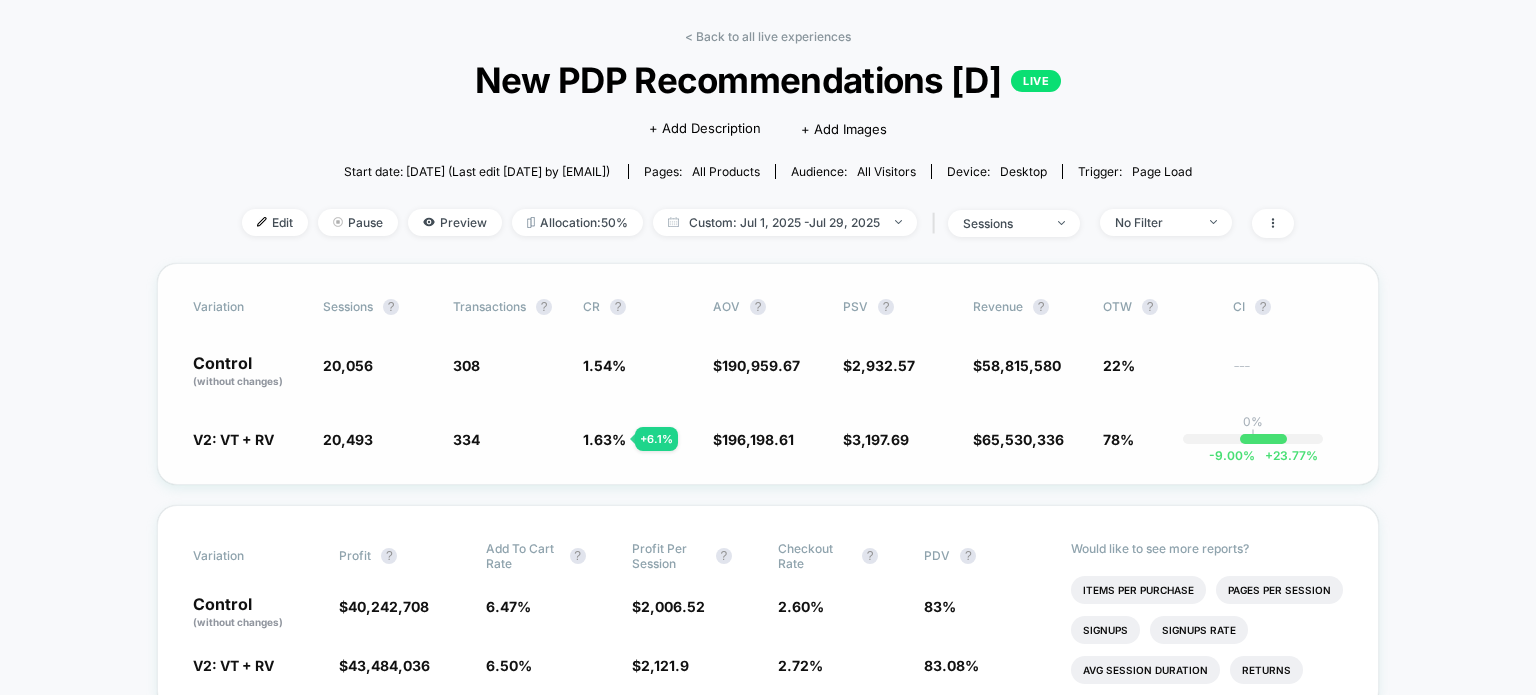 click on "cl.patagonia.com Create New Experience BF cl.patagonia.com < Back to all live experiences  New PDP Recommendations [D] LIVE Click to edit experience details + Add Description + Add Images Start date: [DATE] (Last edit [DATE] by [EMAIL]) Pages: all products Audience: All Visitors Device: desktop Trigger: Page Load Edit Pause  Preview Allocation:  50% Custom:     [DATE]    -    [DATE] |   sessions   No Filter Variation Sessions ? Transactions ? CR ? AOV ? PSV ? Revenue ? OTW ? CI ? Control (without changes) 20,056 308 1.54 % $ 190,959.67 $ 2,932.57 $ 58,815,580 22% --- V2: VT + RV 20,493 + 2.2 % 334 + 6.1 % 1.63 % + 6.1 % $ 196,198.61 + 2.7 % $ 3,197.69 + 9 % $ 65,530,336 + 9 % 78% 0% | -9.00 % + 23.77 % Variation Profit ? Add To Cart Rate ? Profit Per Session ? Checkout Rate ? PDV ? Control (without changes) $ 40,242,708 6.47 % $ 2,006.52 2.60 % 83 % V2: VT + RV $ 43,484,036 + 5.8 % 6.50 % + 0.43 % $ 2,121.9 + 5.8 % 2.72 % + 4.6 % 83.08 % + 0.08 % Would like to see more reports? ? 0 %" at bounding box center (768, 3875) 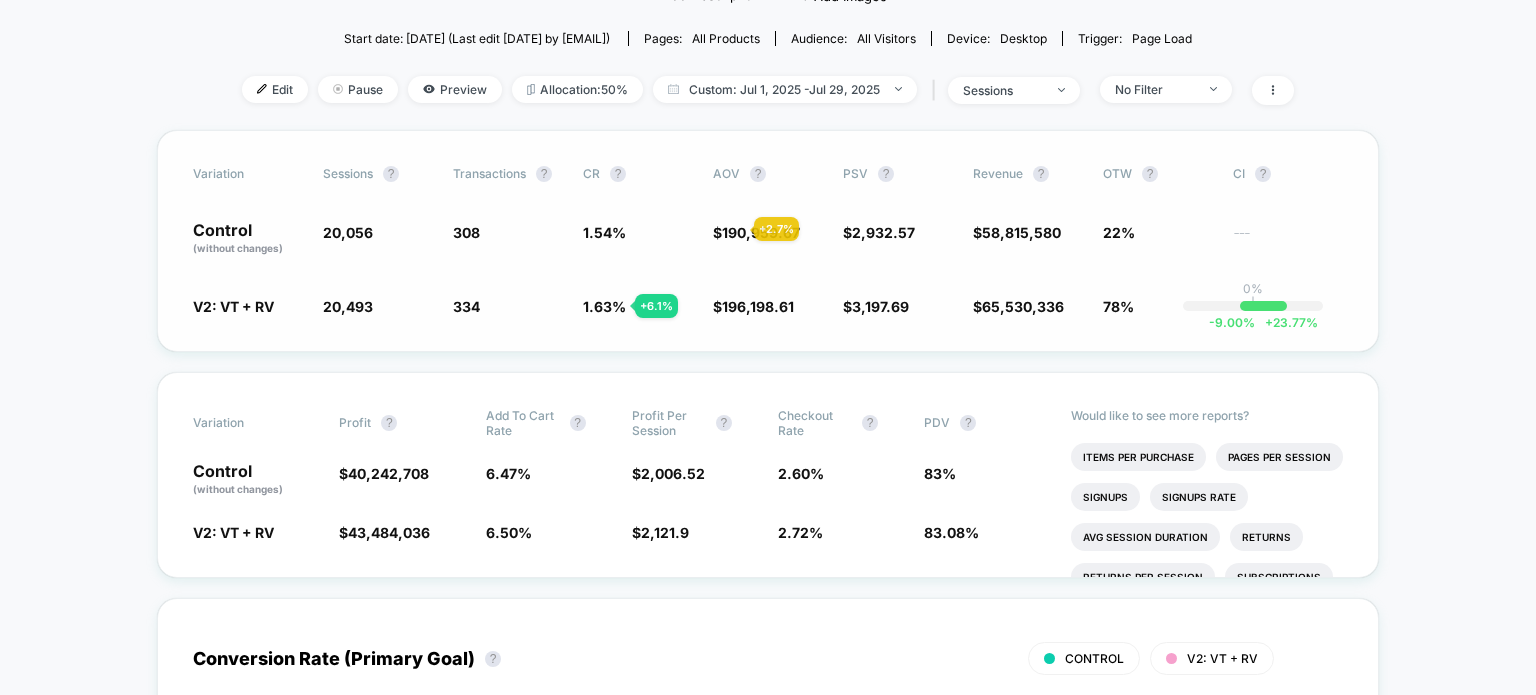 scroll, scrollTop: 208, scrollLeft: 0, axis: vertical 